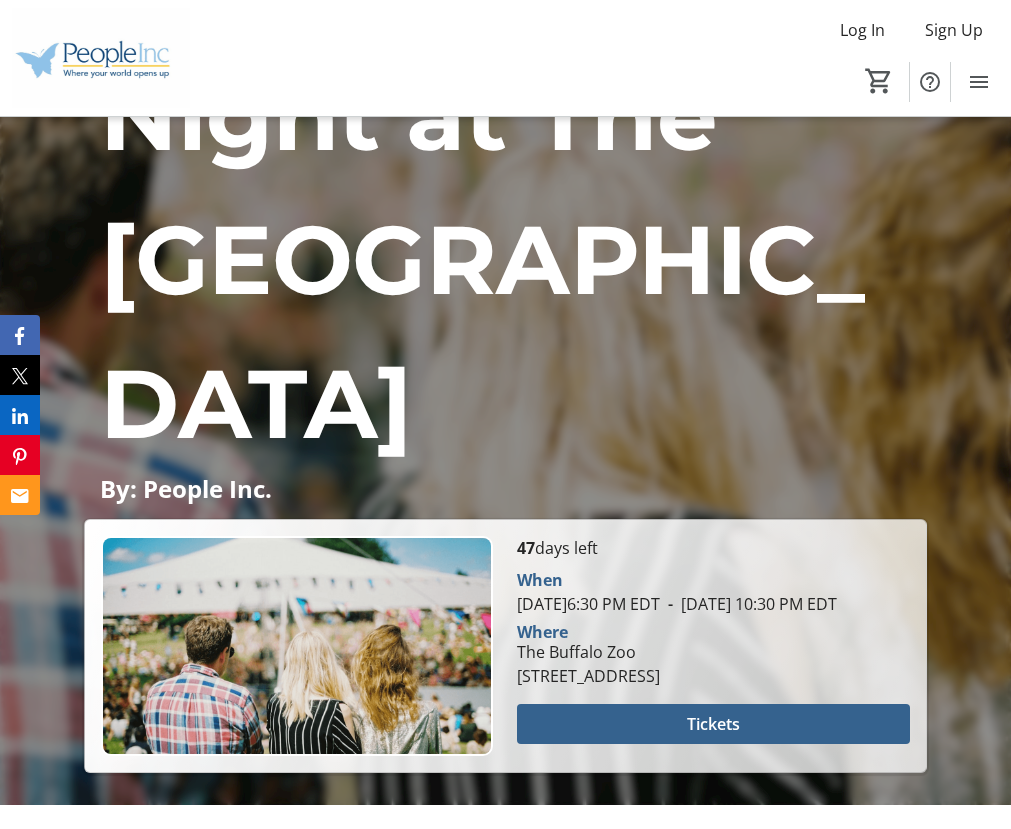 scroll, scrollTop: 700, scrollLeft: 0, axis: vertical 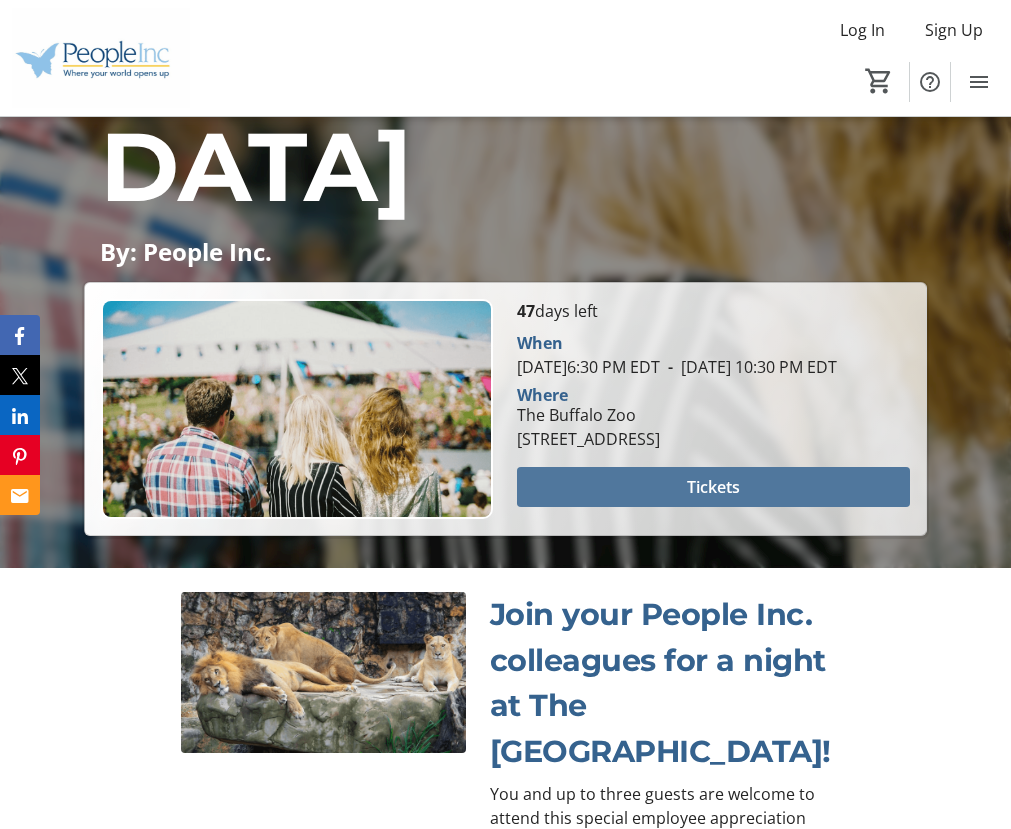 click at bounding box center [713, 487] 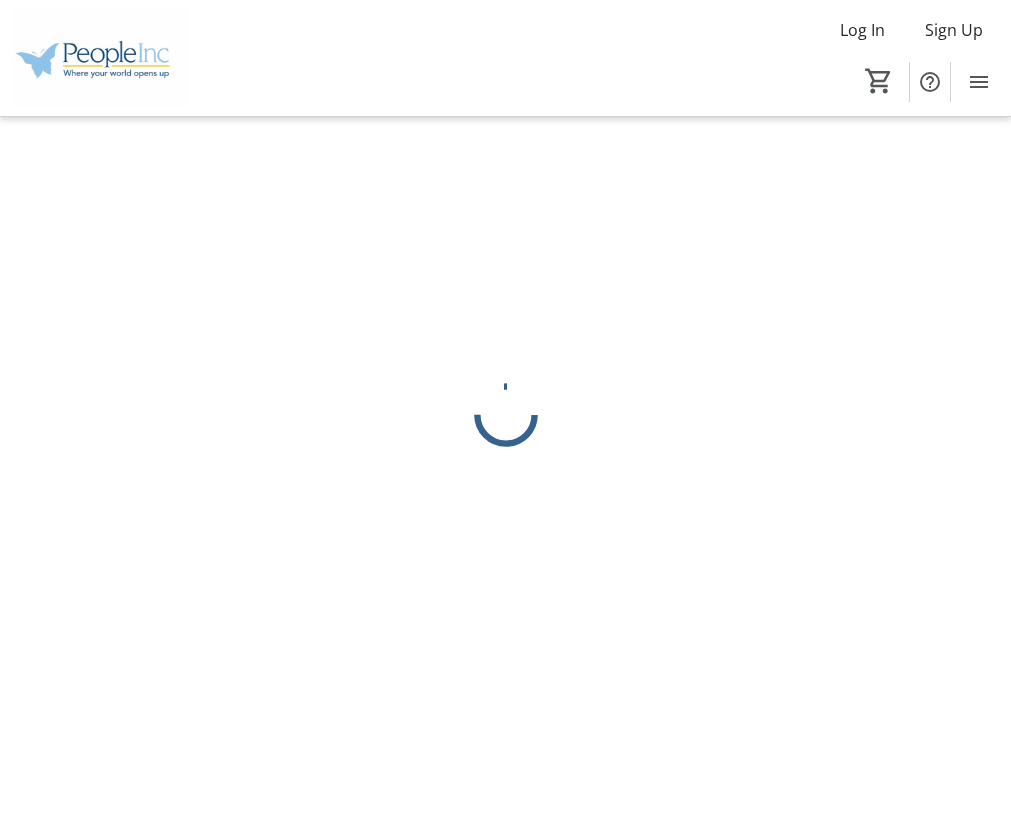 scroll, scrollTop: 0, scrollLeft: 0, axis: both 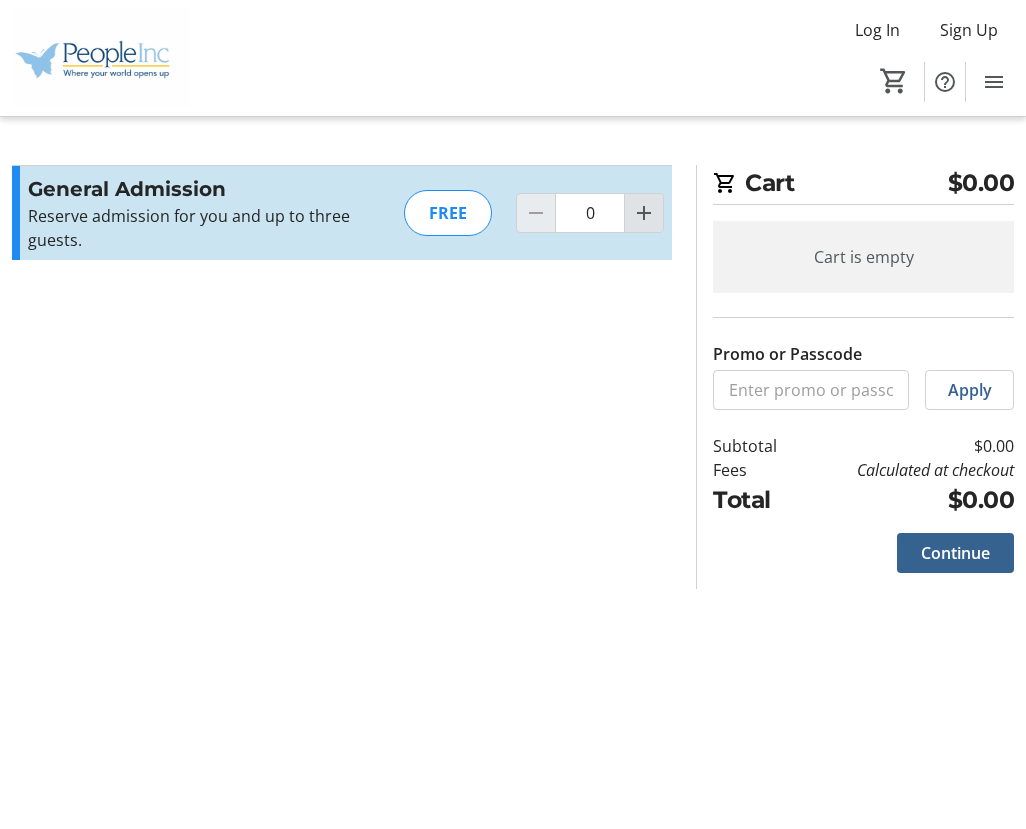 click 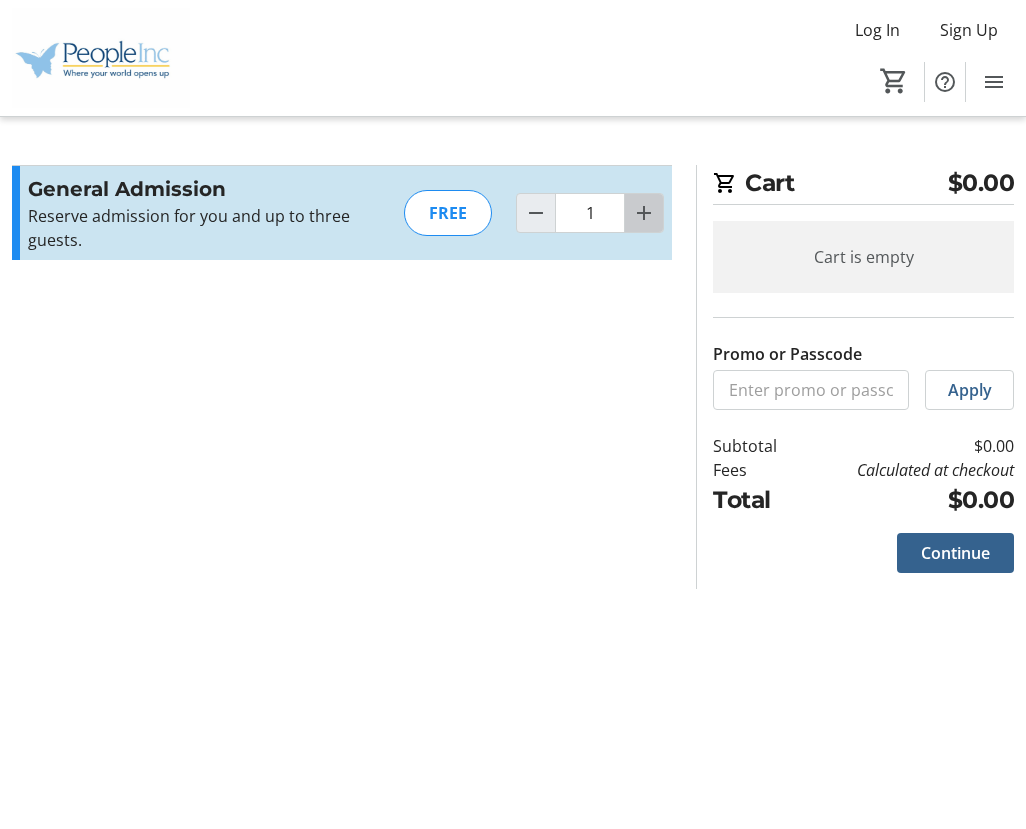 click 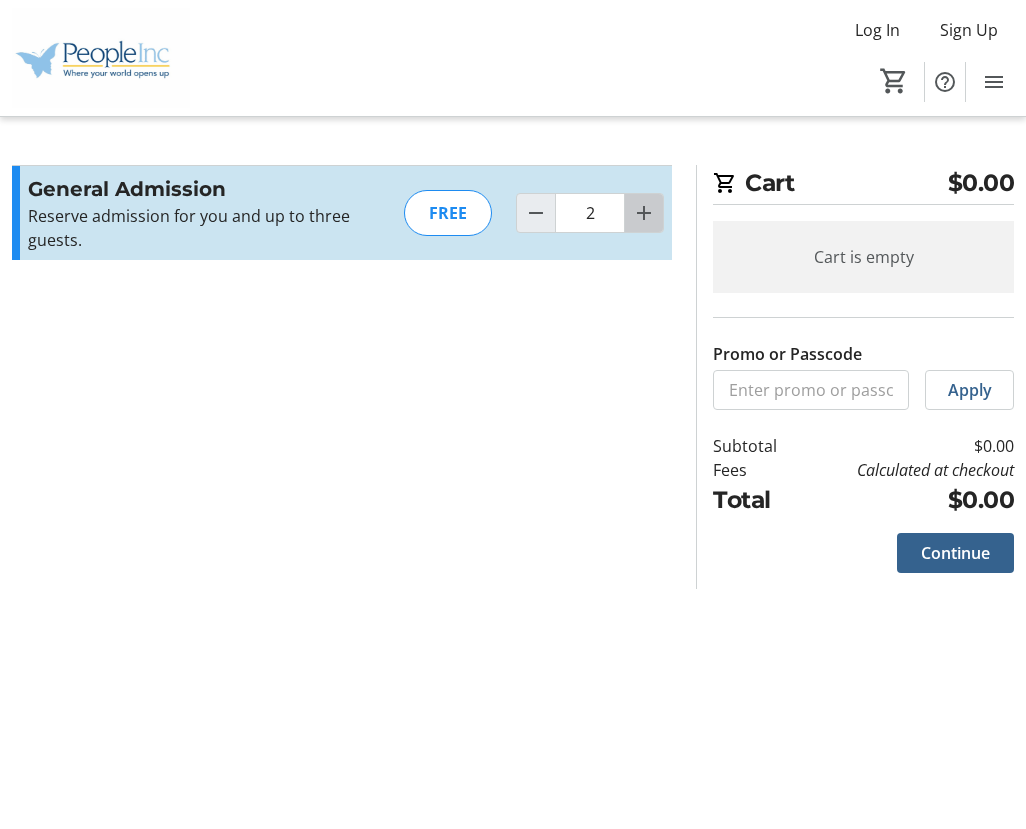 click 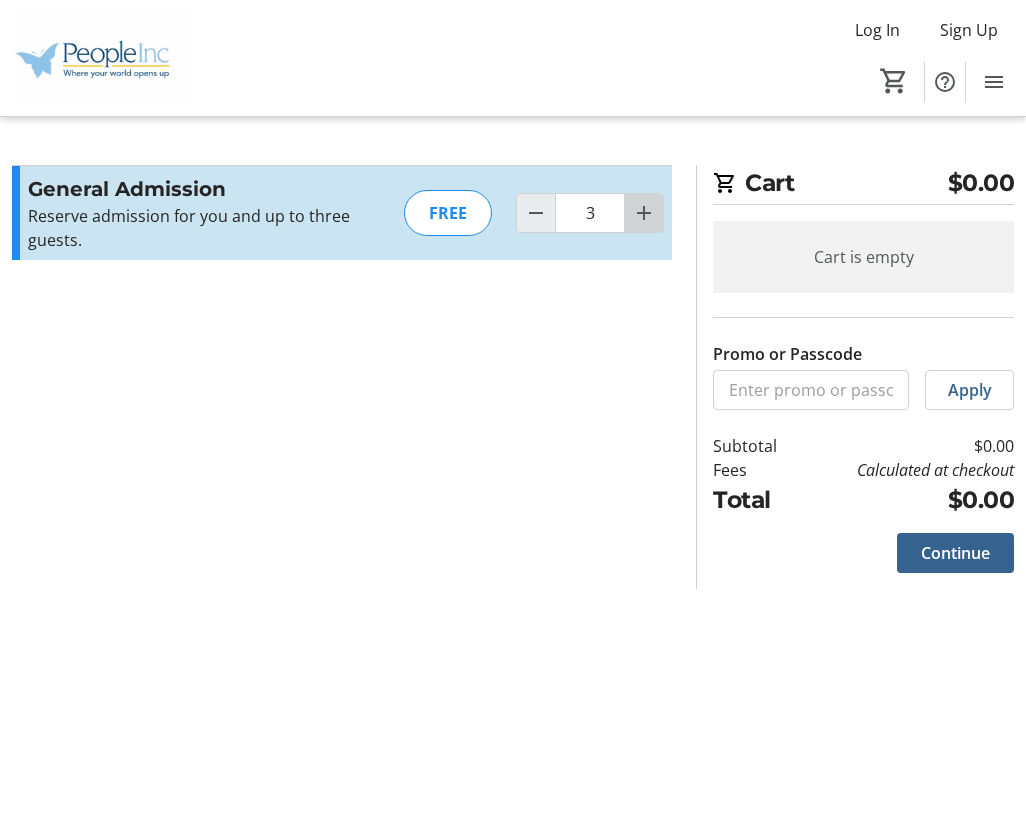 click 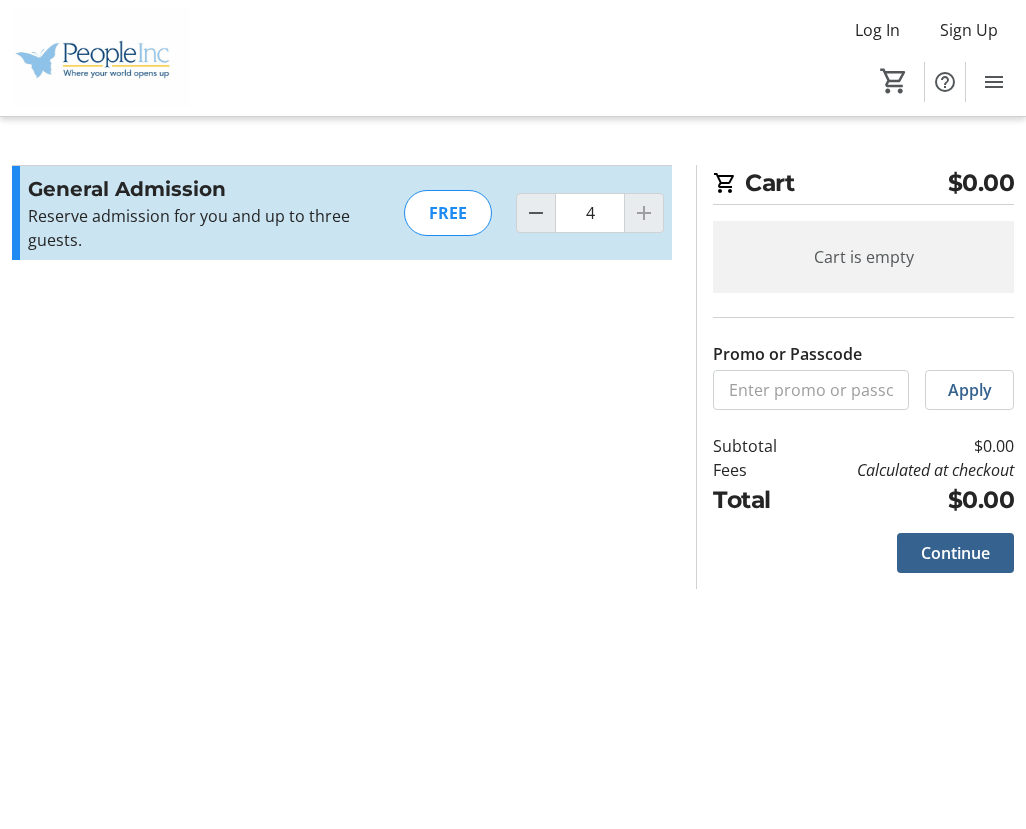 click 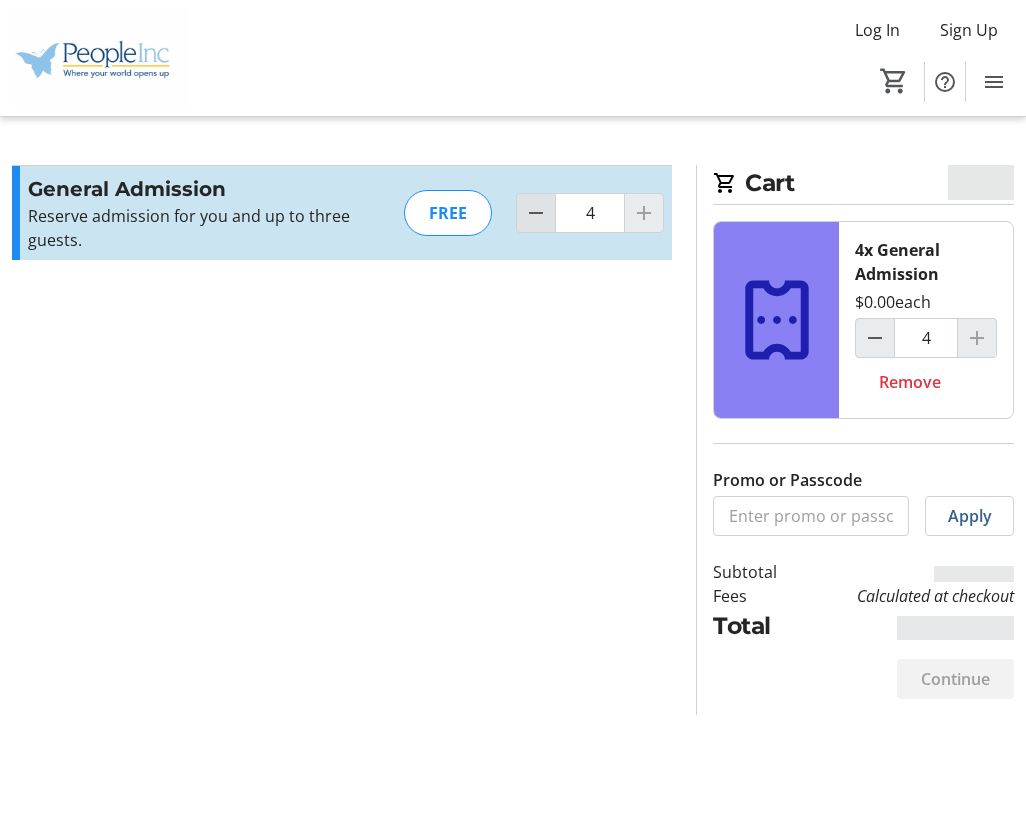 click 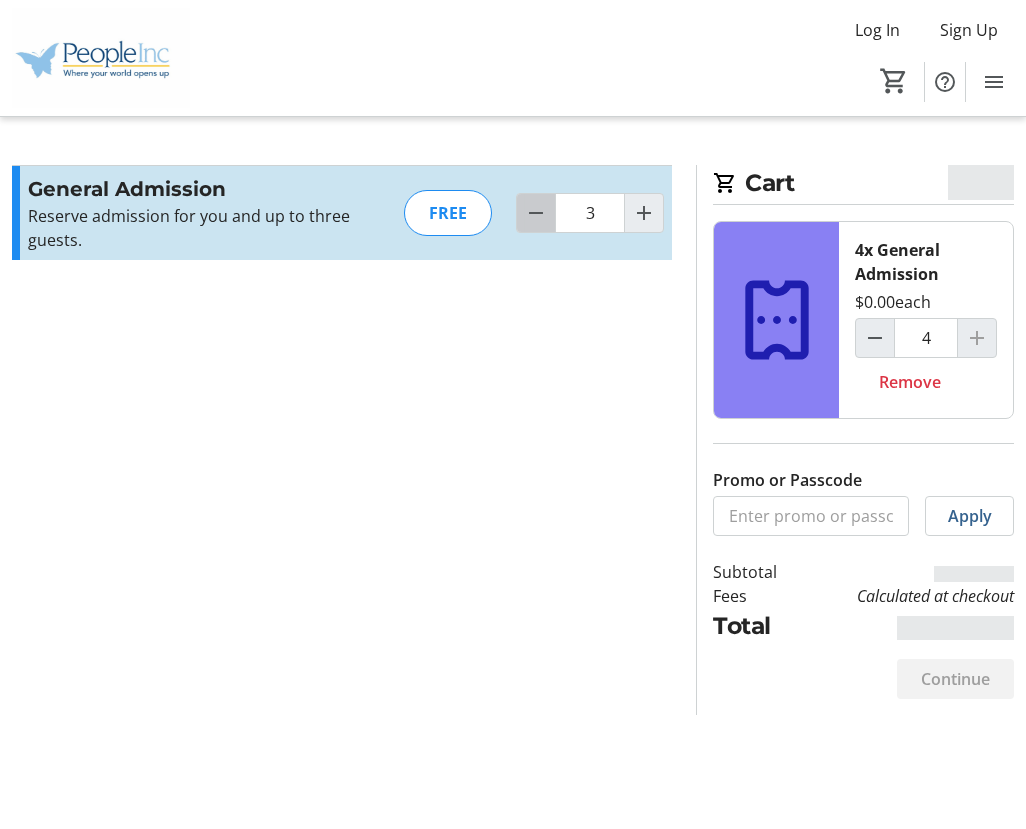 click 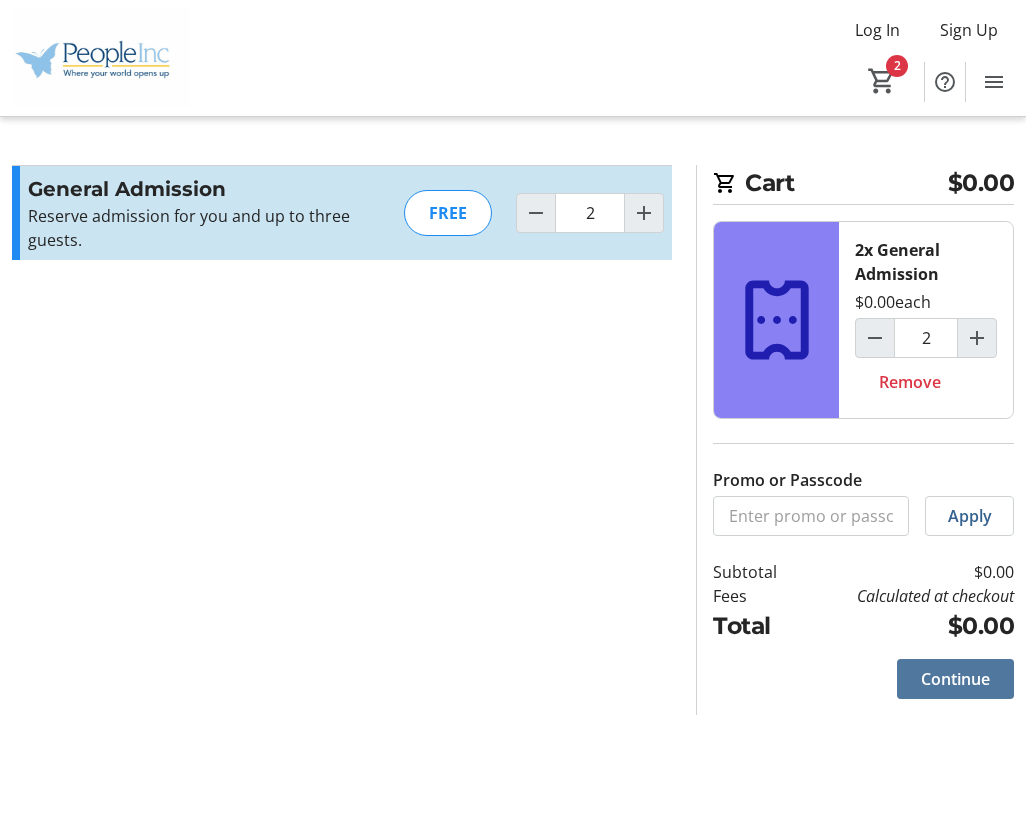 click on "Continue" 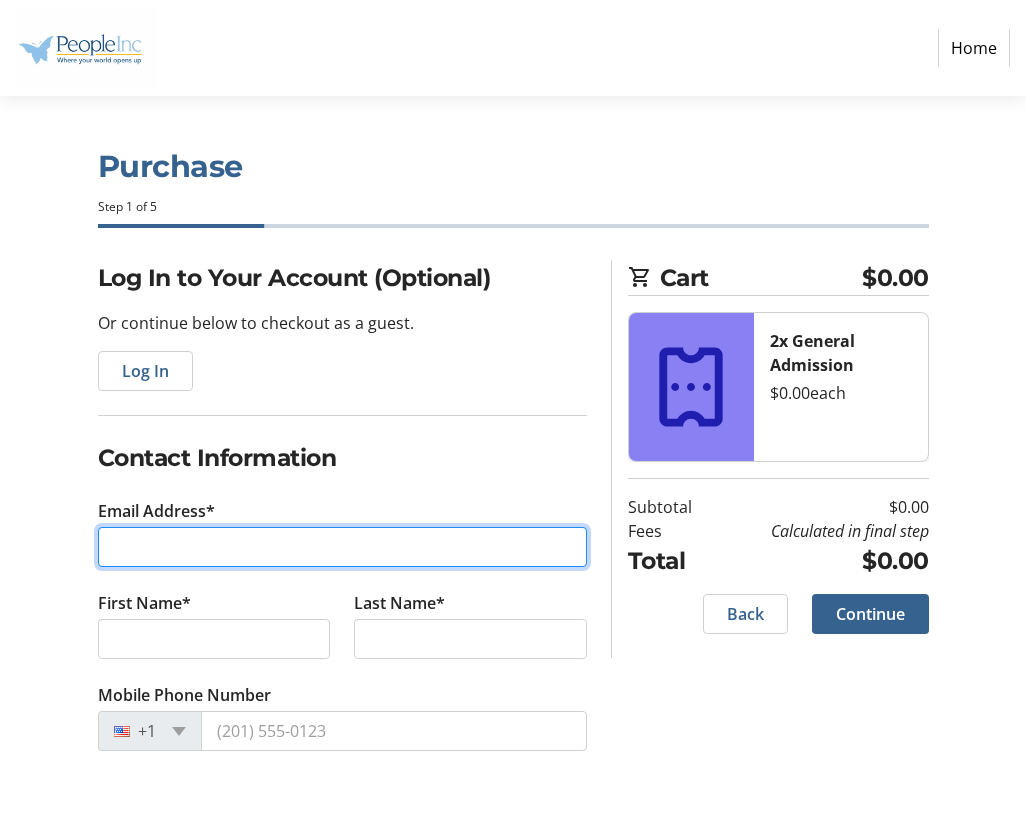 click on "Email Address*" at bounding box center [342, 547] 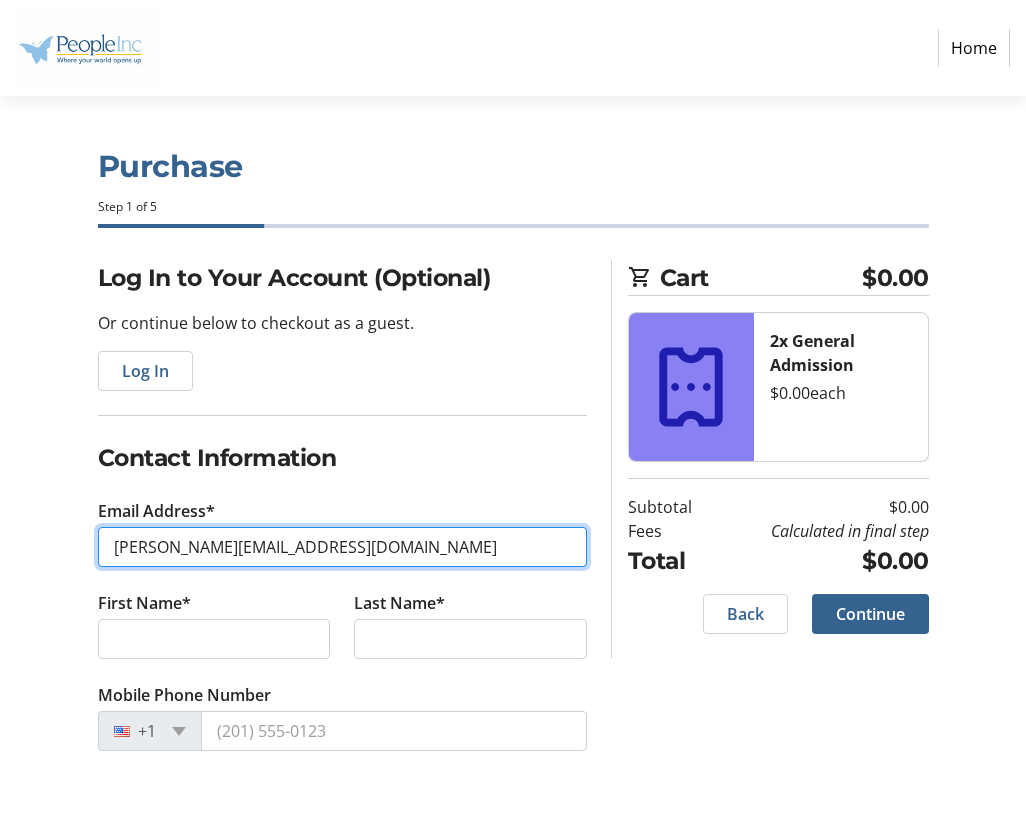 type on "[PERSON_NAME][EMAIL_ADDRESS][PERSON_NAME][DOMAIN_NAME]" 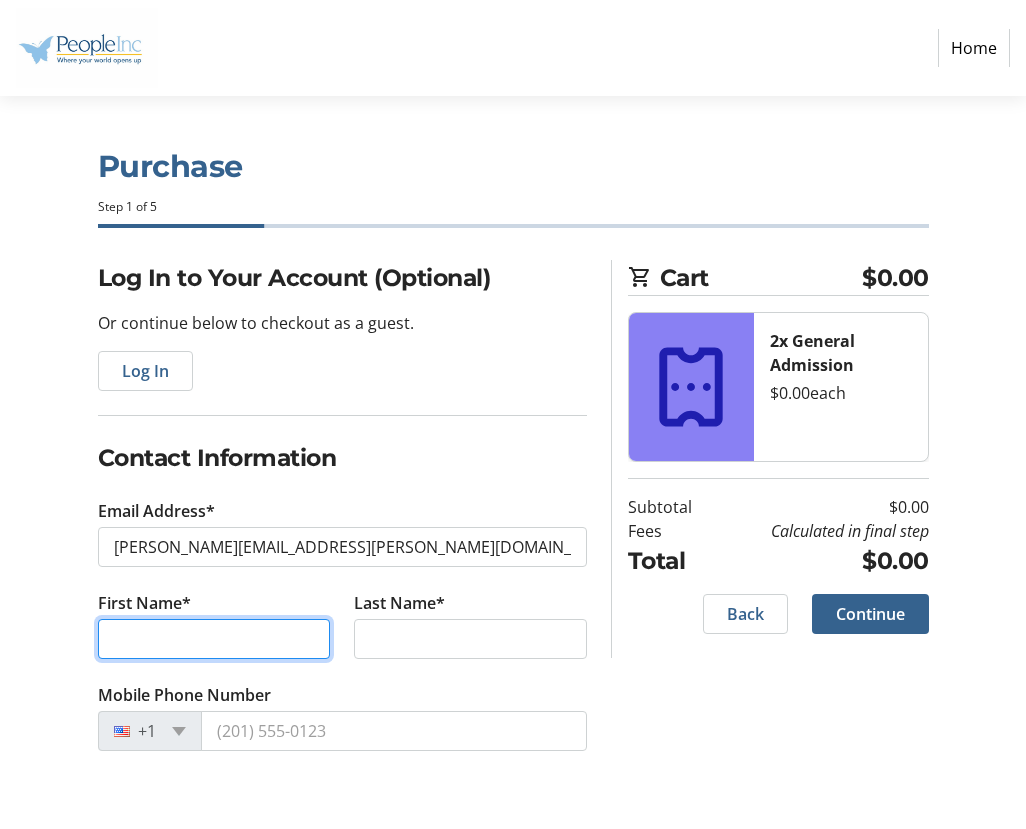 click on "First Name*" at bounding box center [214, 639] 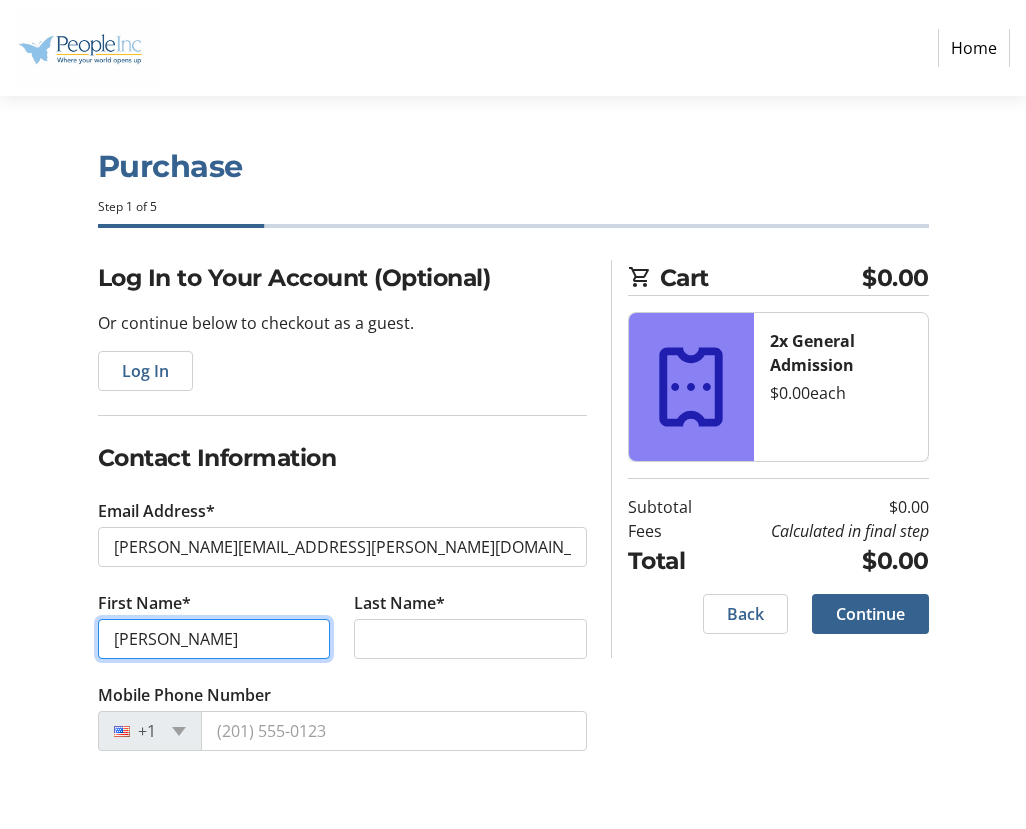 type on "[PERSON_NAME]" 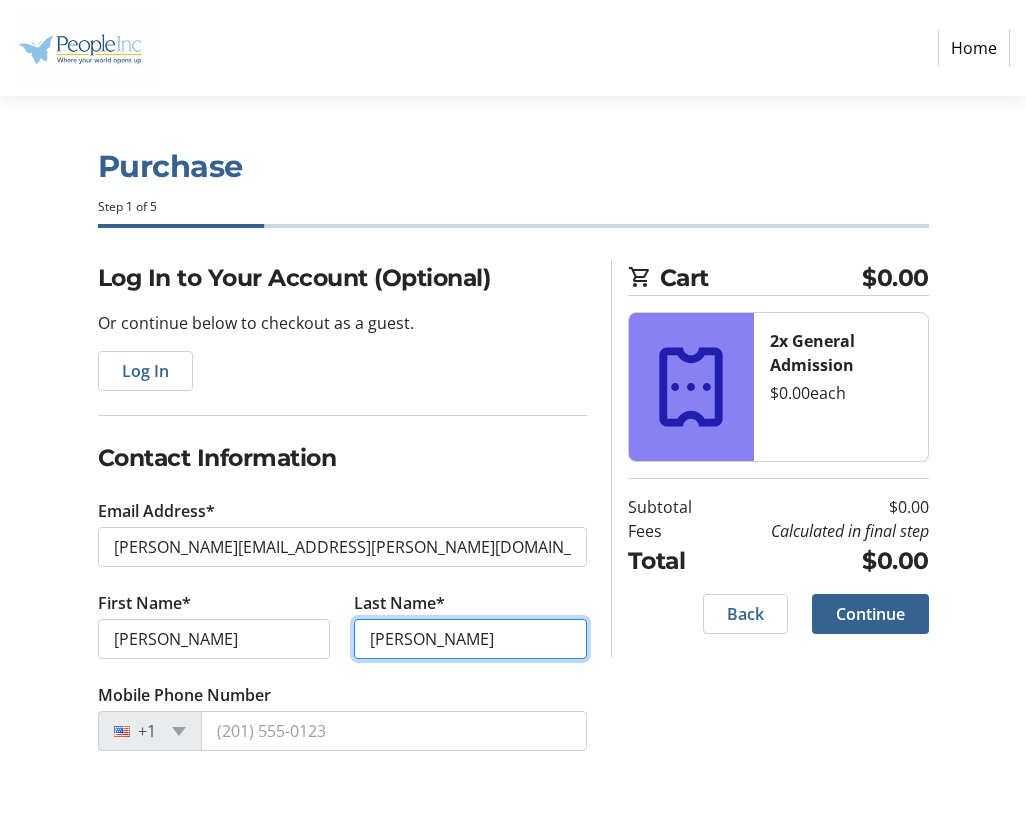 type on "[PERSON_NAME]" 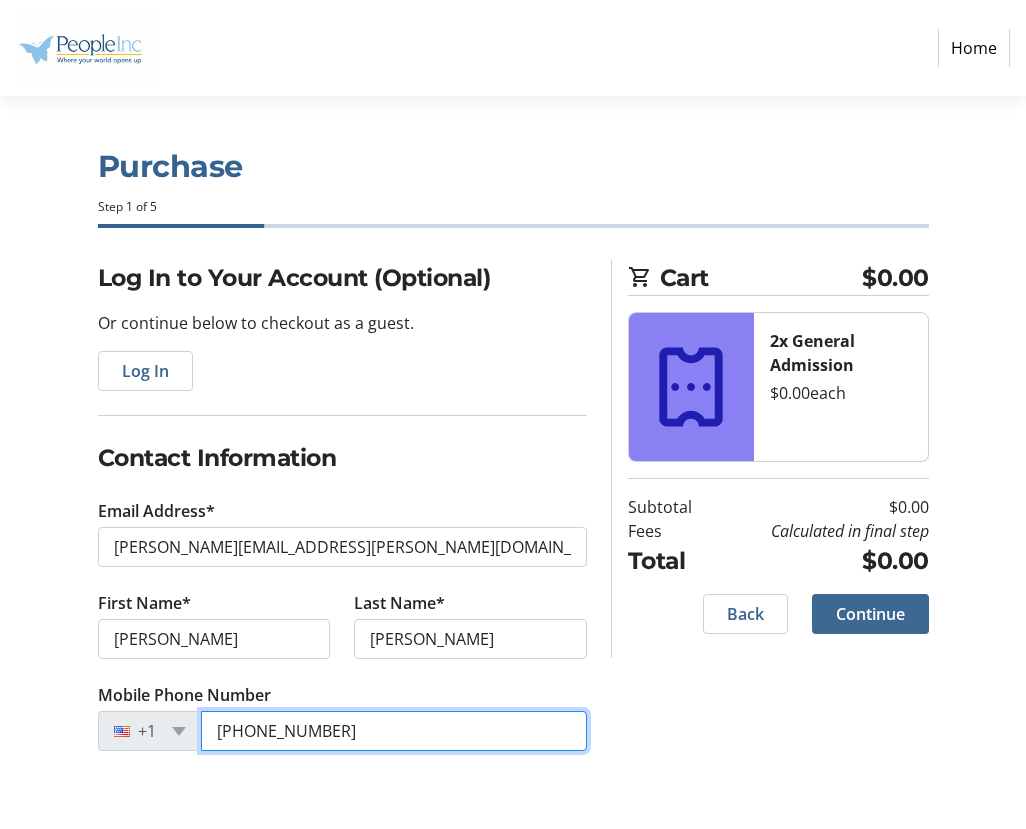 type on "[PHONE_NUMBER]" 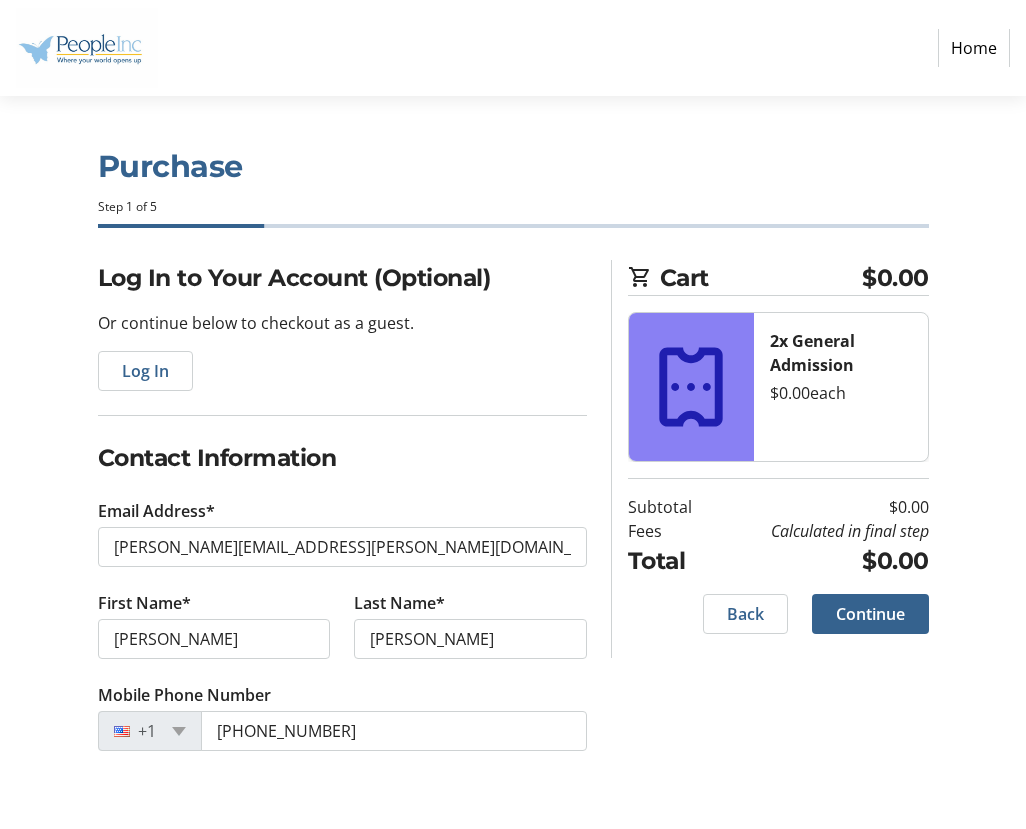 click 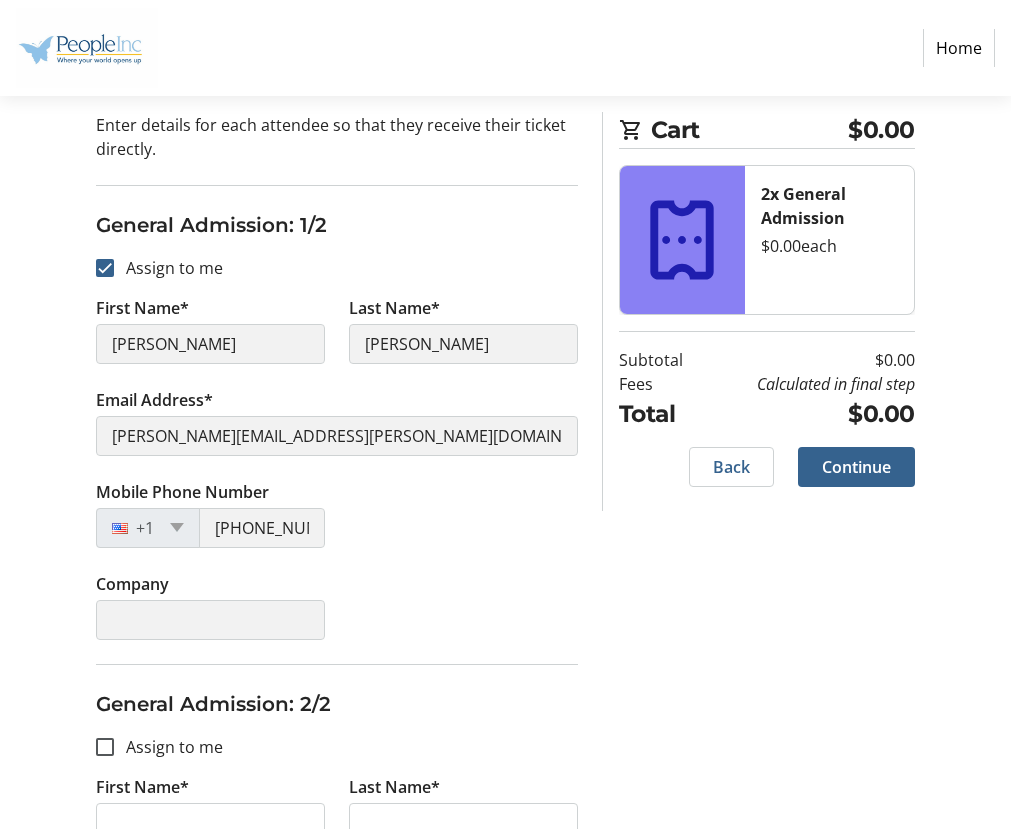scroll, scrollTop: 200, scrollLeft: 0, axis: vertical 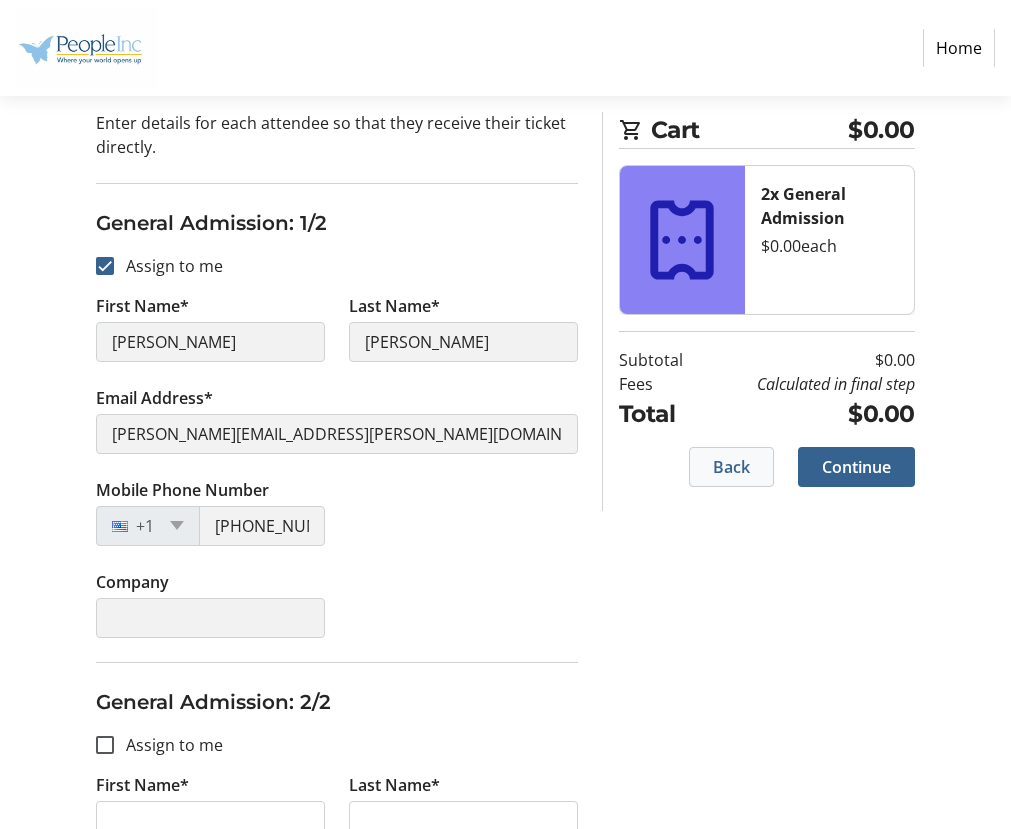 click 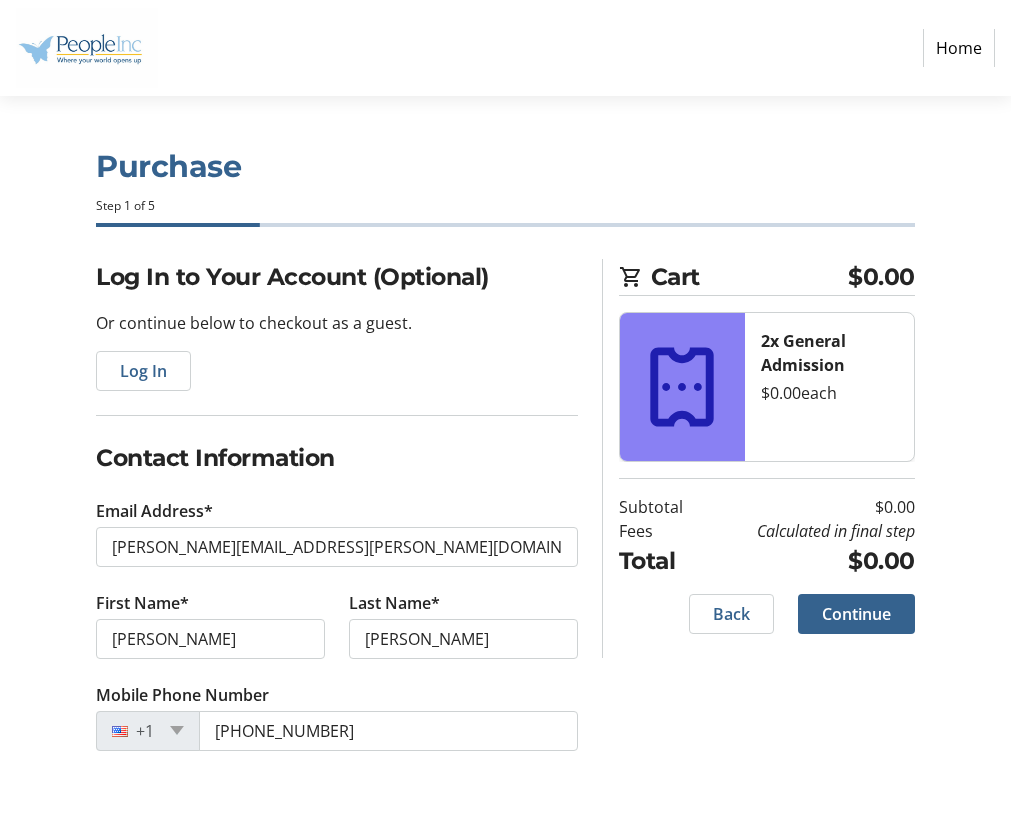 scroll, scrollTop: 0, scrollLeft: 0, axis: both 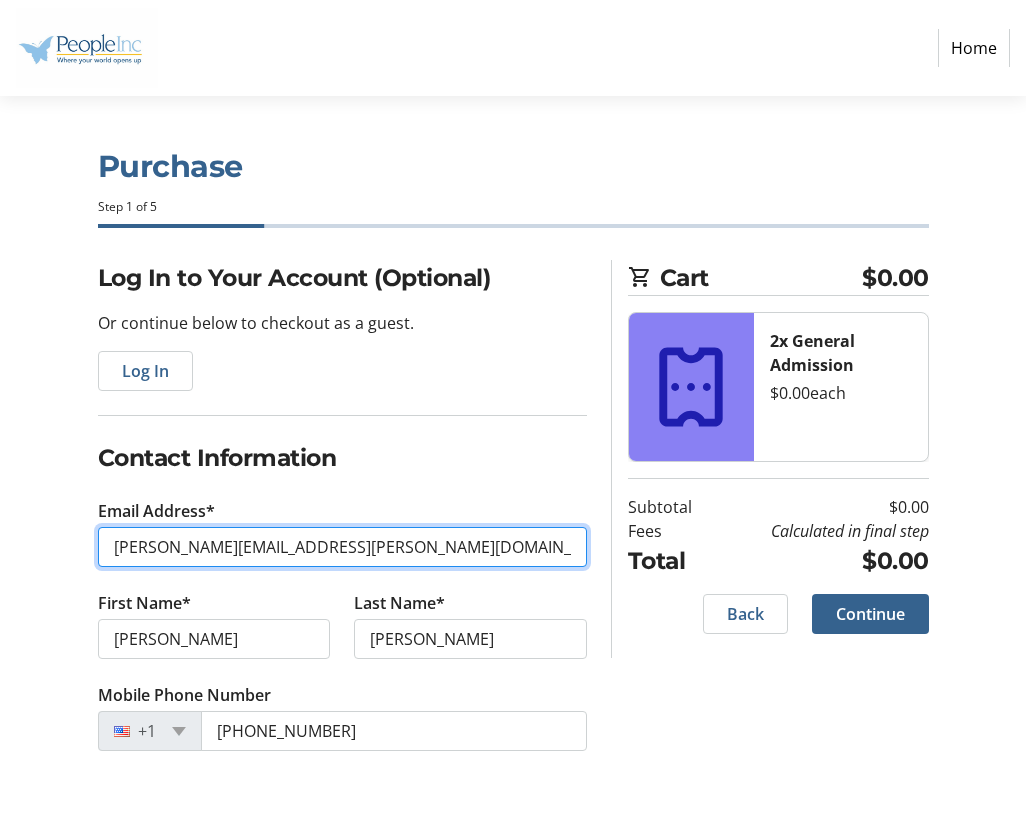click on "[PERSON_NAME][EMAIL_ADDRESS][PERSON_NAME][DOMAIN_NAME]" at bounding box center [342, 547] 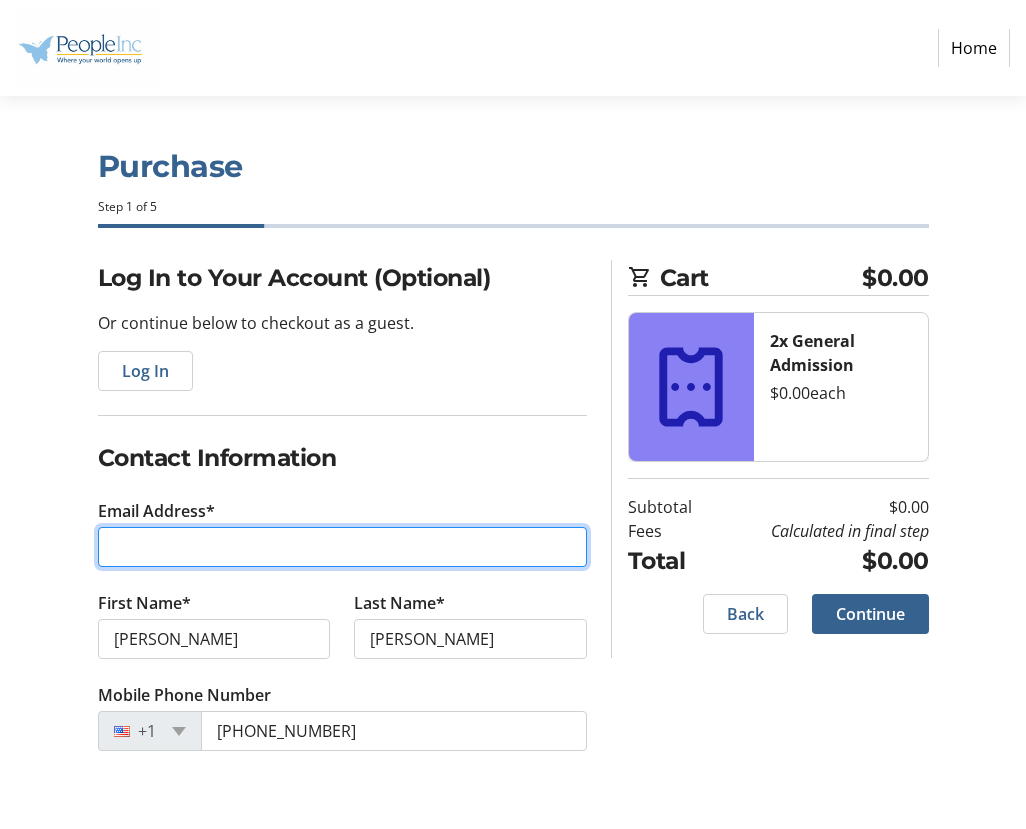 click on "Email Address*" at bounding box center (342, 547) 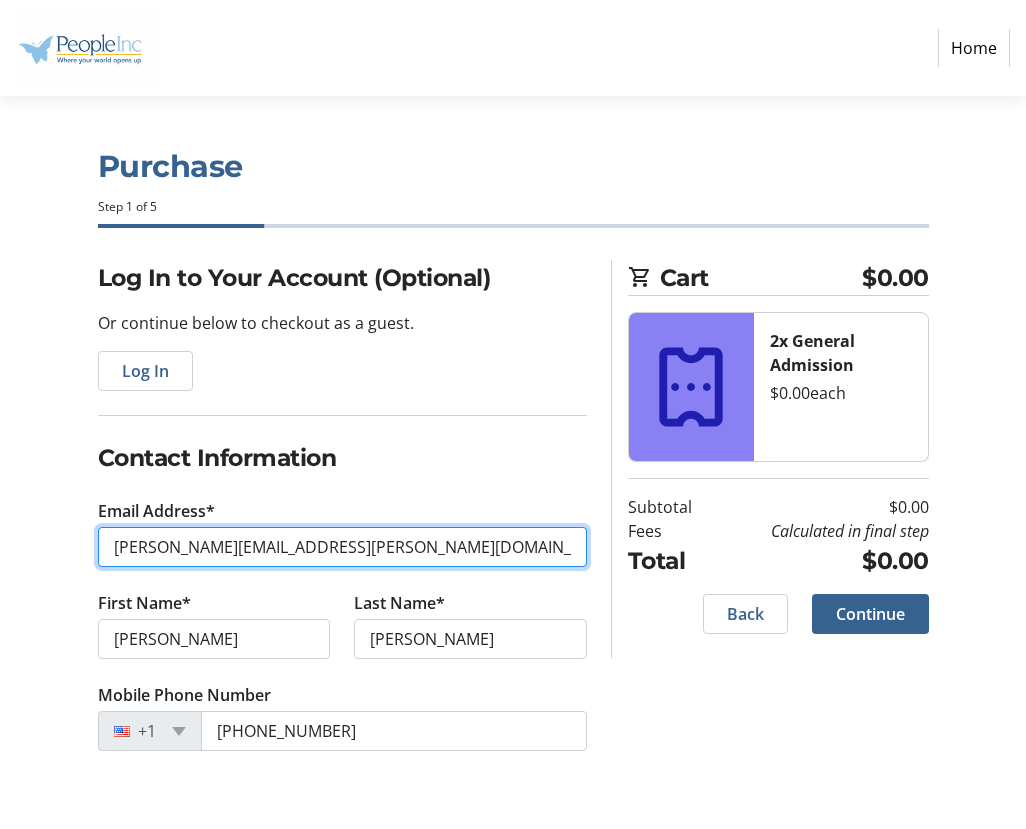 click on "[PERSON_NAME][EMAIL_ADDRESS][PERSON_NAME][DOMAIN_NAME]" at bounding box center [342, 547] 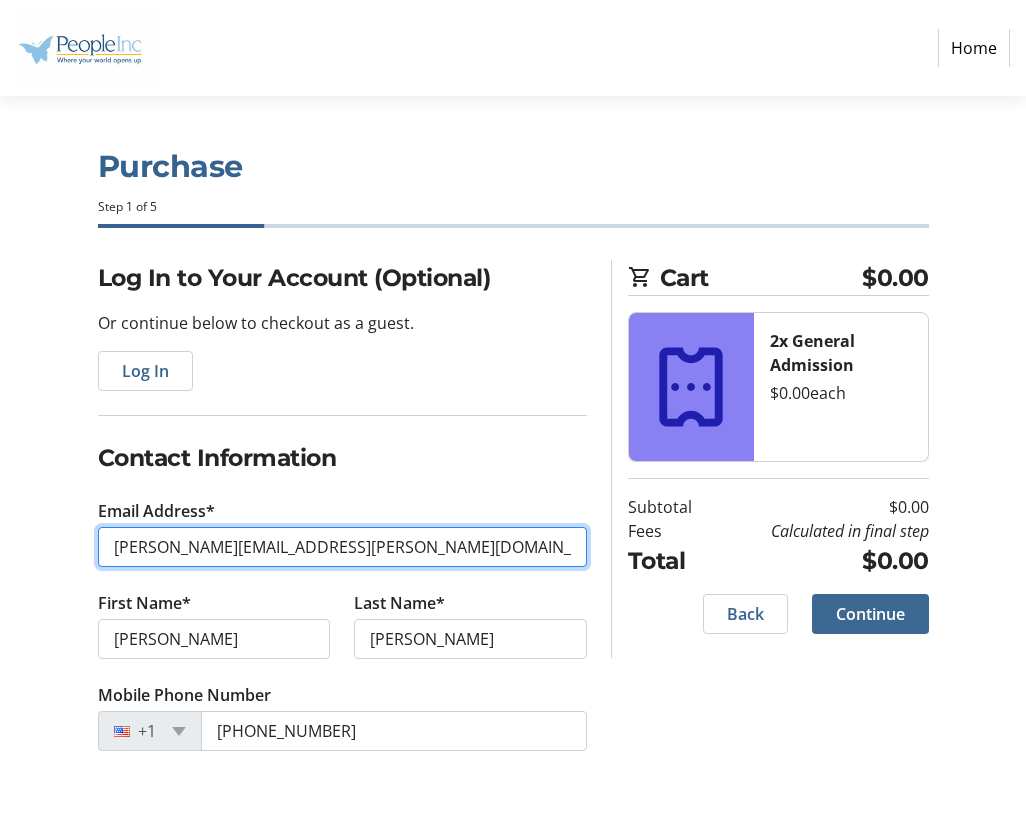 type on "[PERSON_NAME][EMAIL_ADDRESS][PERSON_NAME][DOMAIN_NAME]" 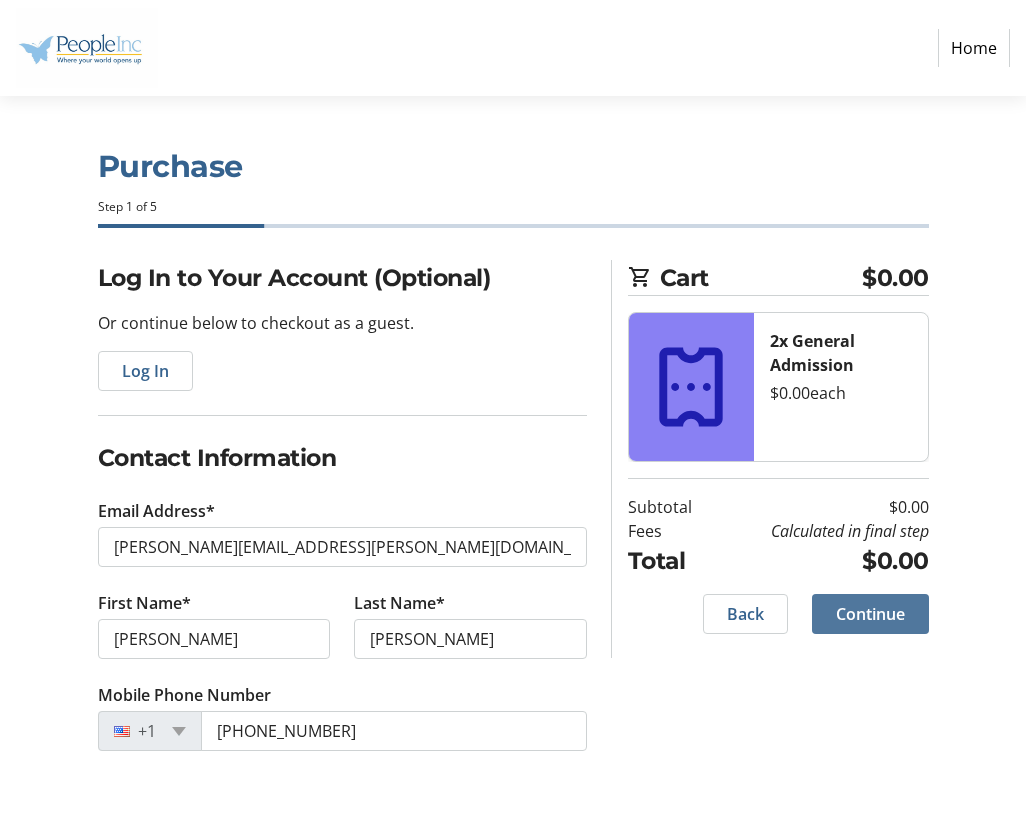 click on "Continue" 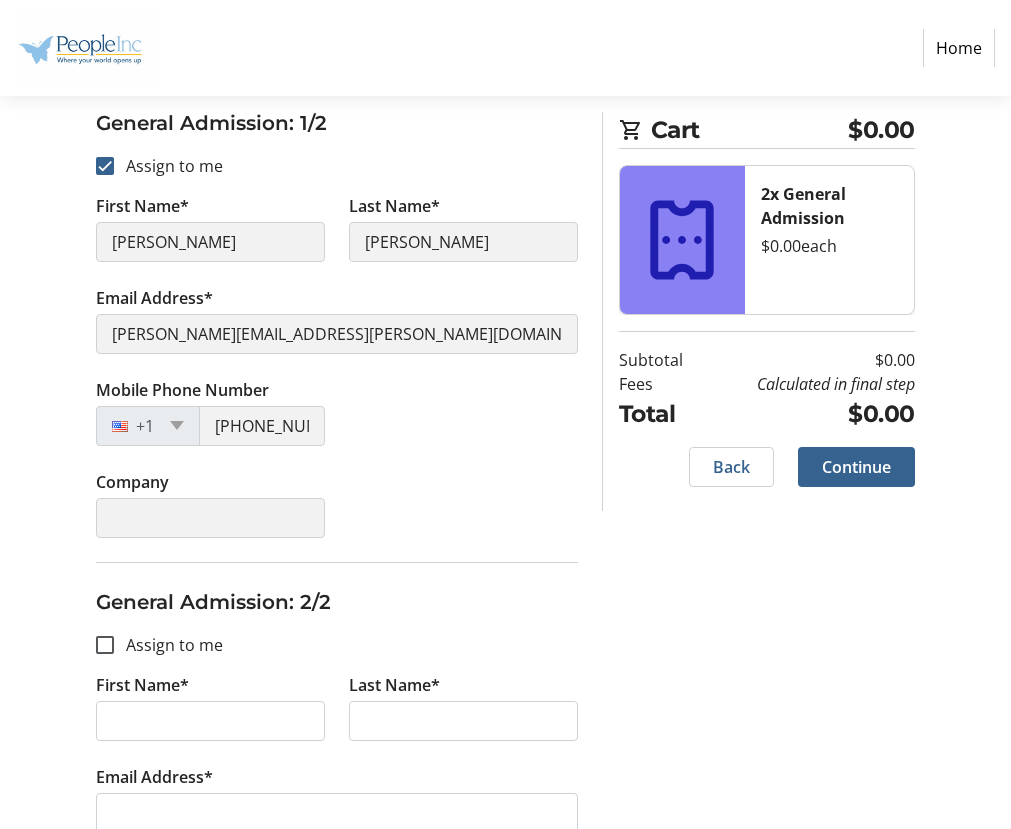 scroll, scrollTop: 400, scrollLeft: 0, axis: vertical 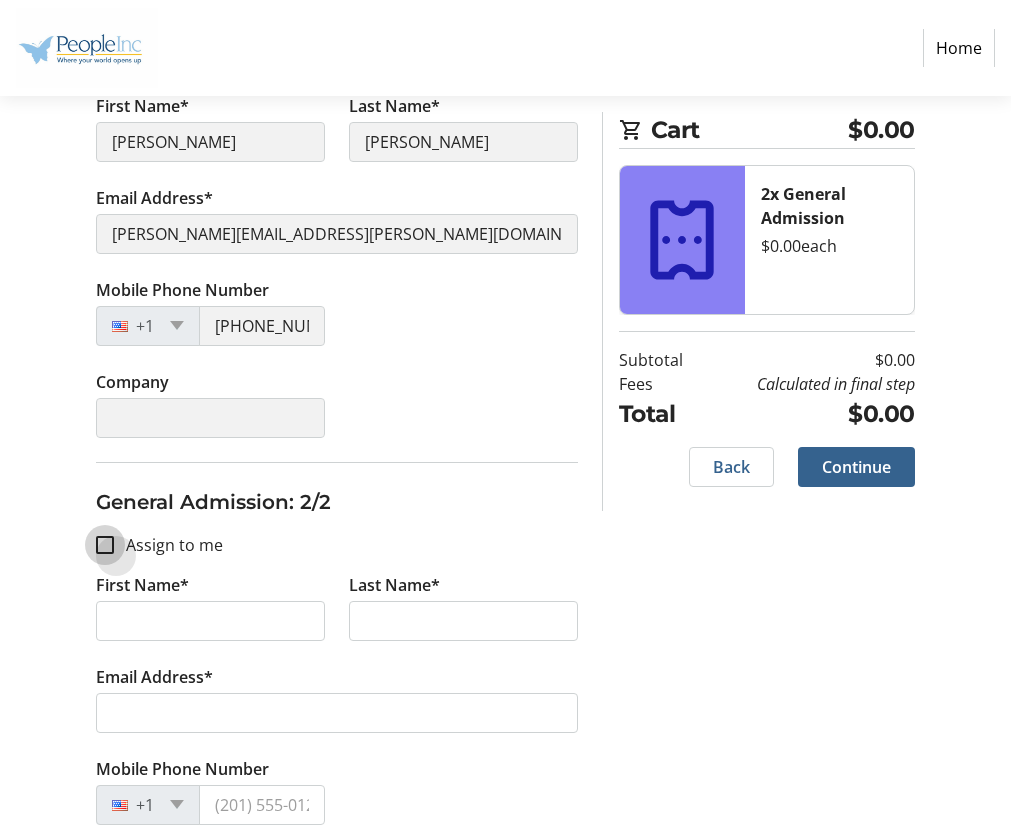 click on "Assign to me" at bounding box center [105, 545] 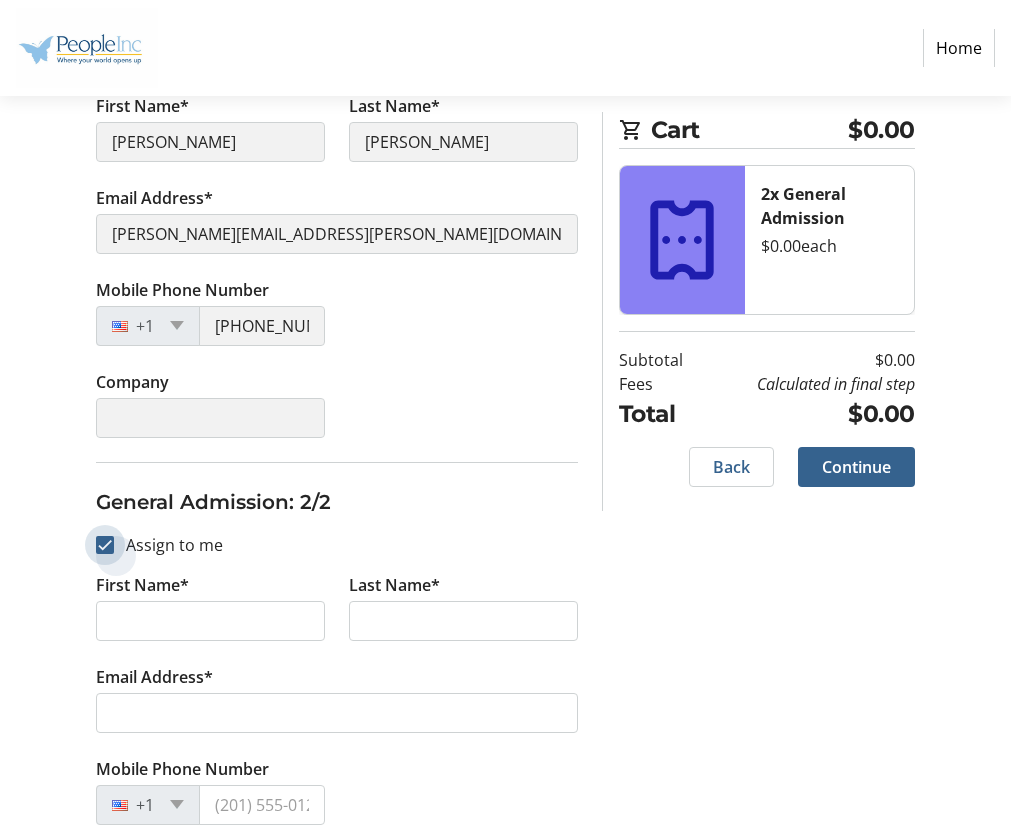 checkbox on "true" 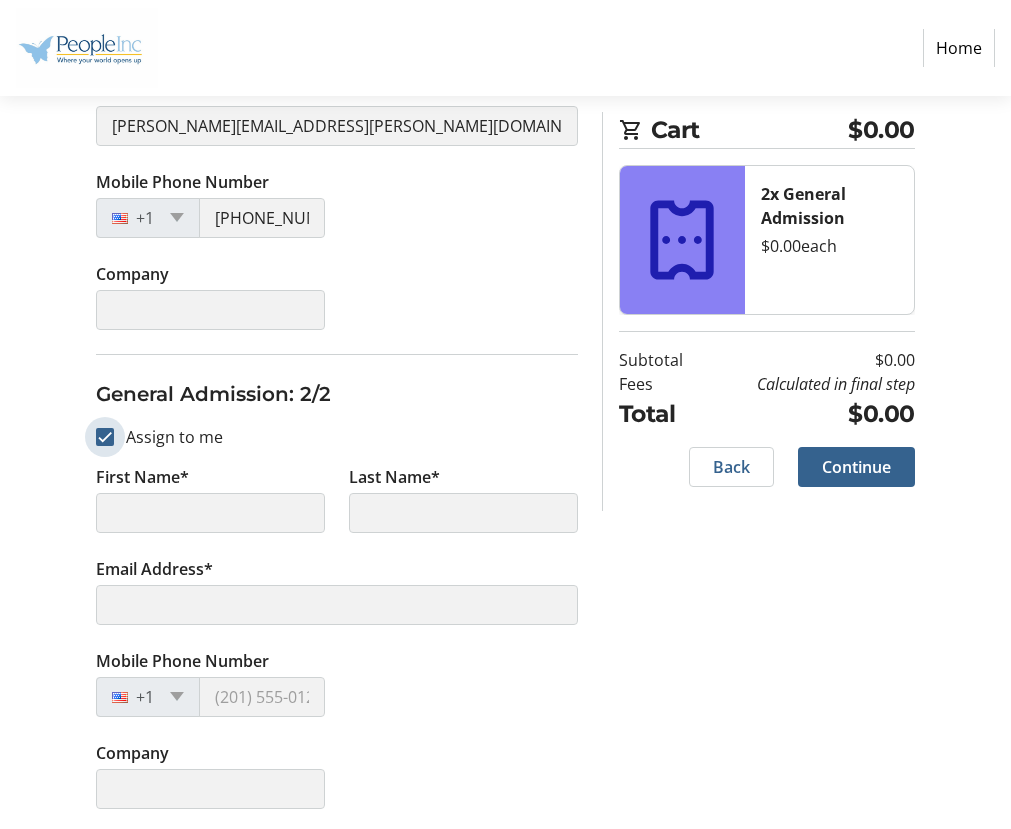 scroll, scrollTop: 512, scrollLeft: 0, axis: vertical 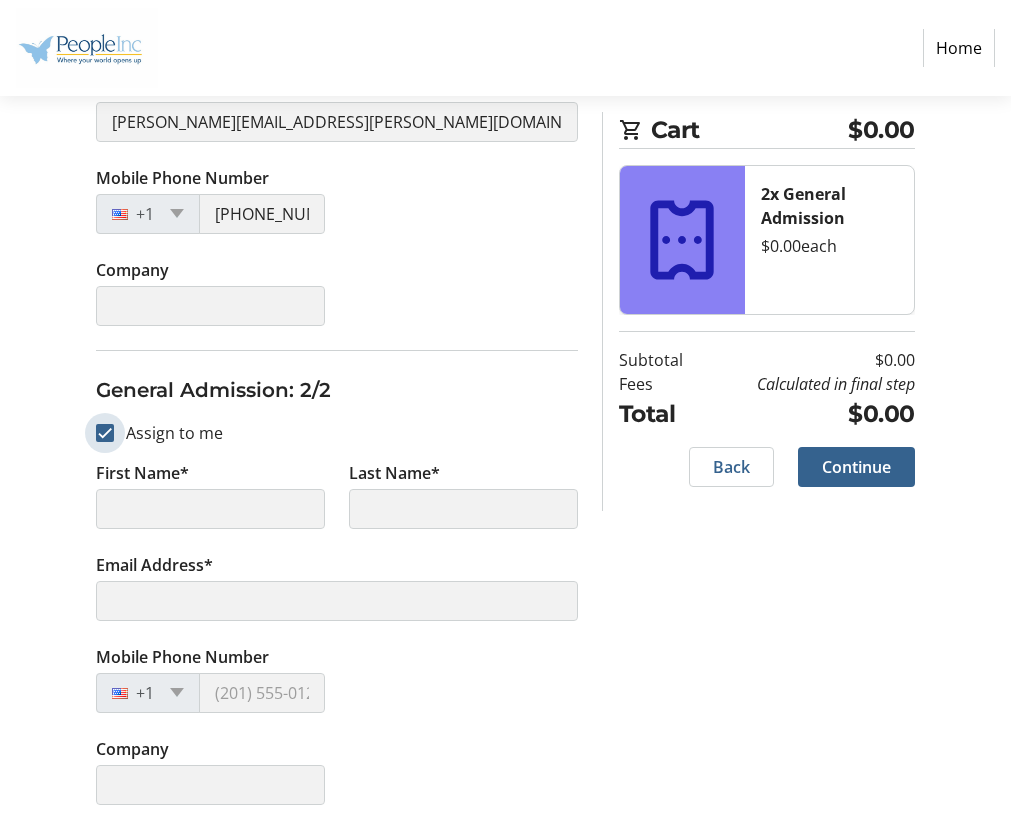 type on "[PERSON_NAME]" 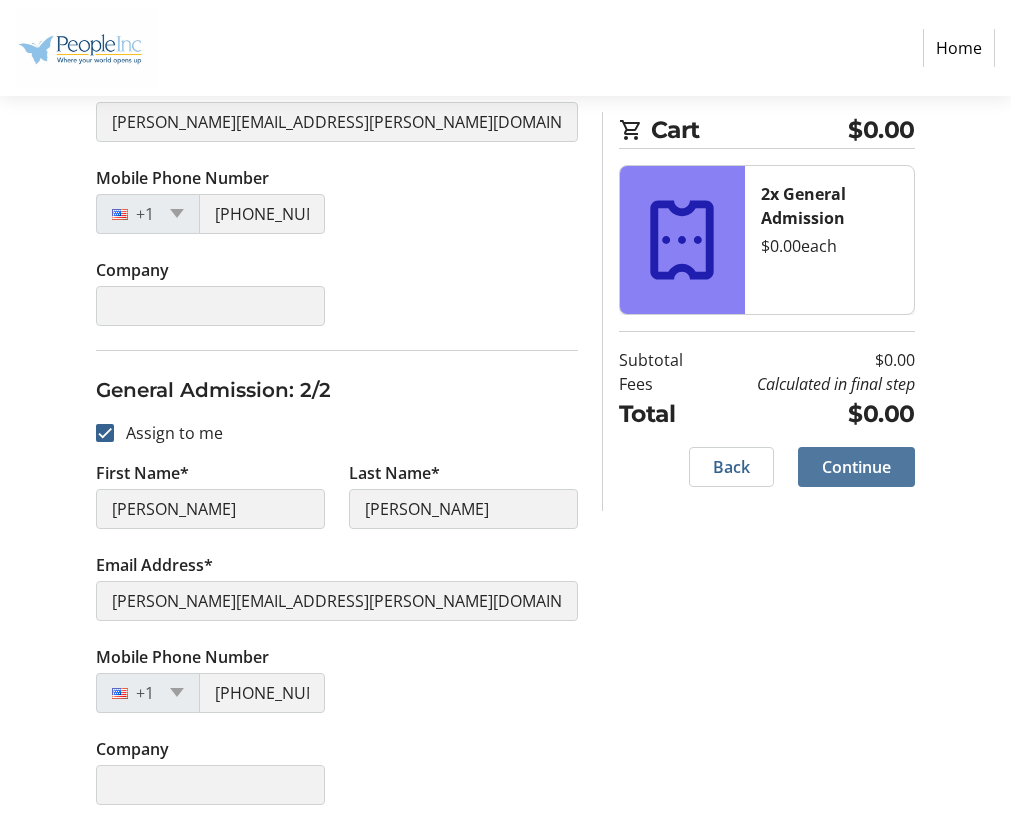 click 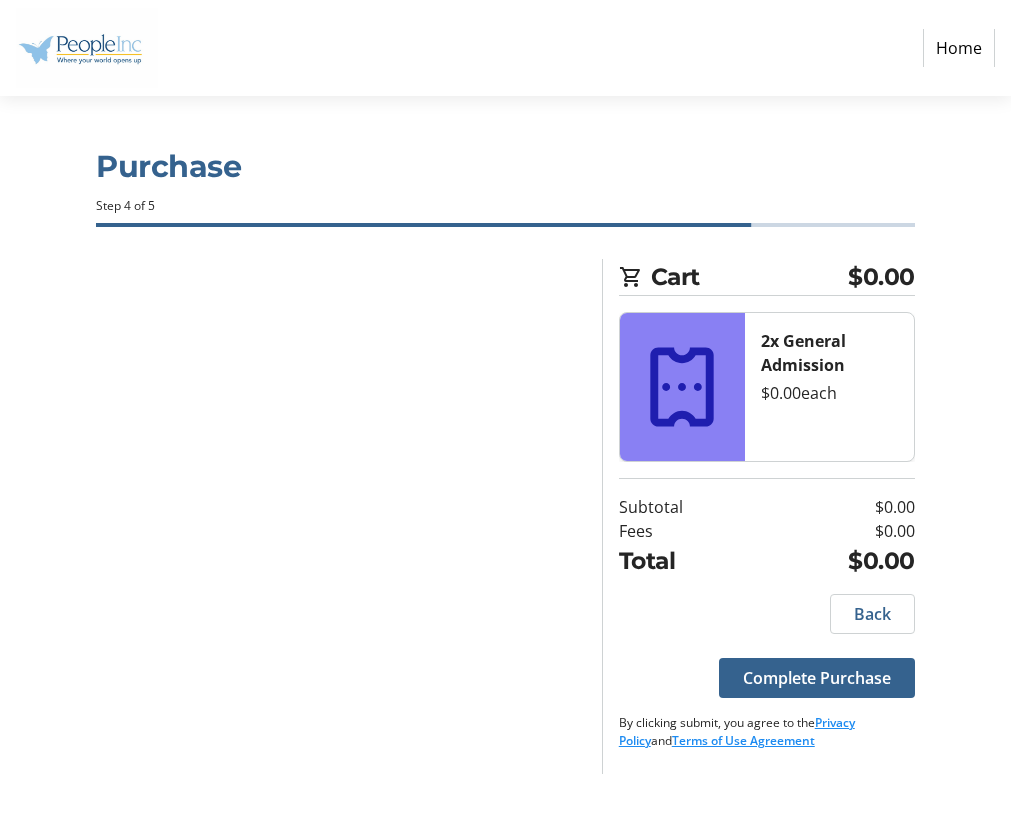 scroll, scrollTop: 0, scrollLeft: 0, axis: both 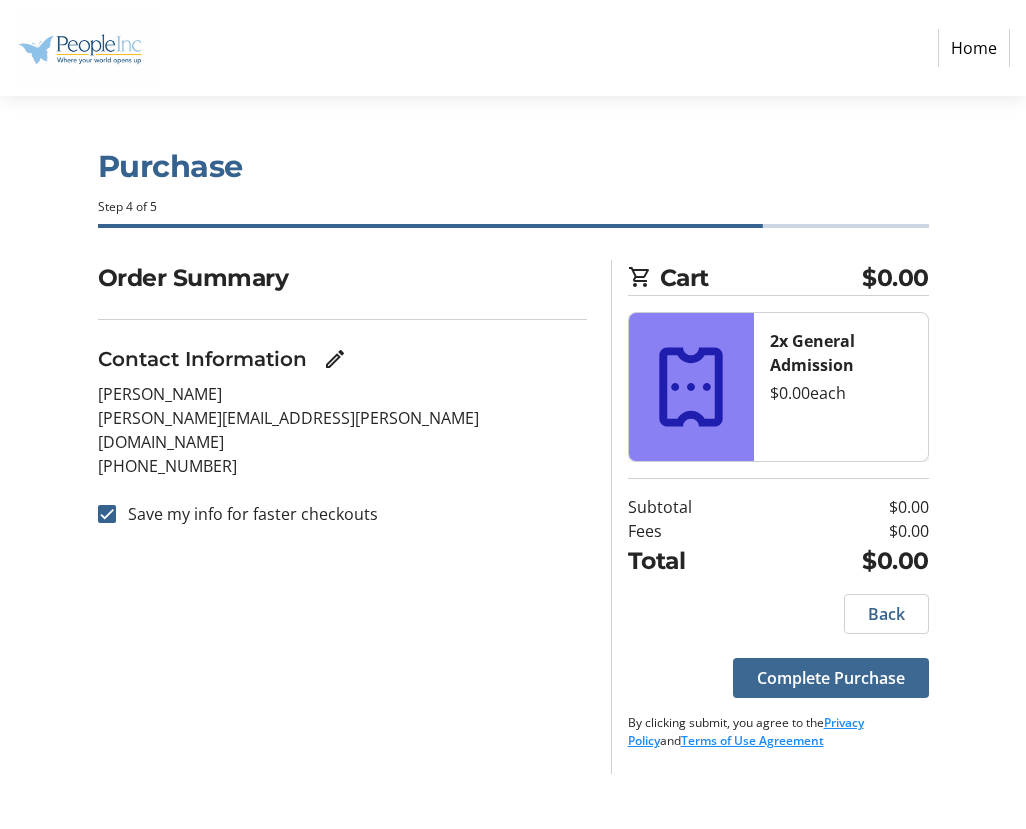click on "Complete Purchase" 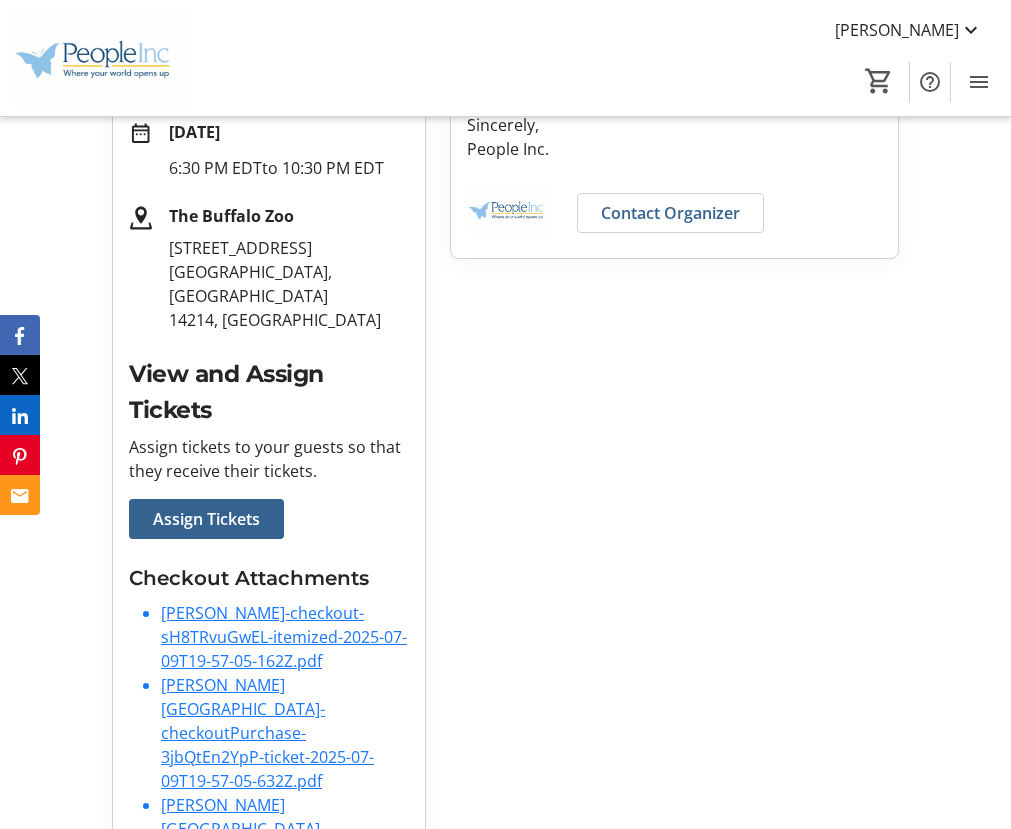 scroll, scrollTop: 555, scrollLeft: 0, axis: vertical 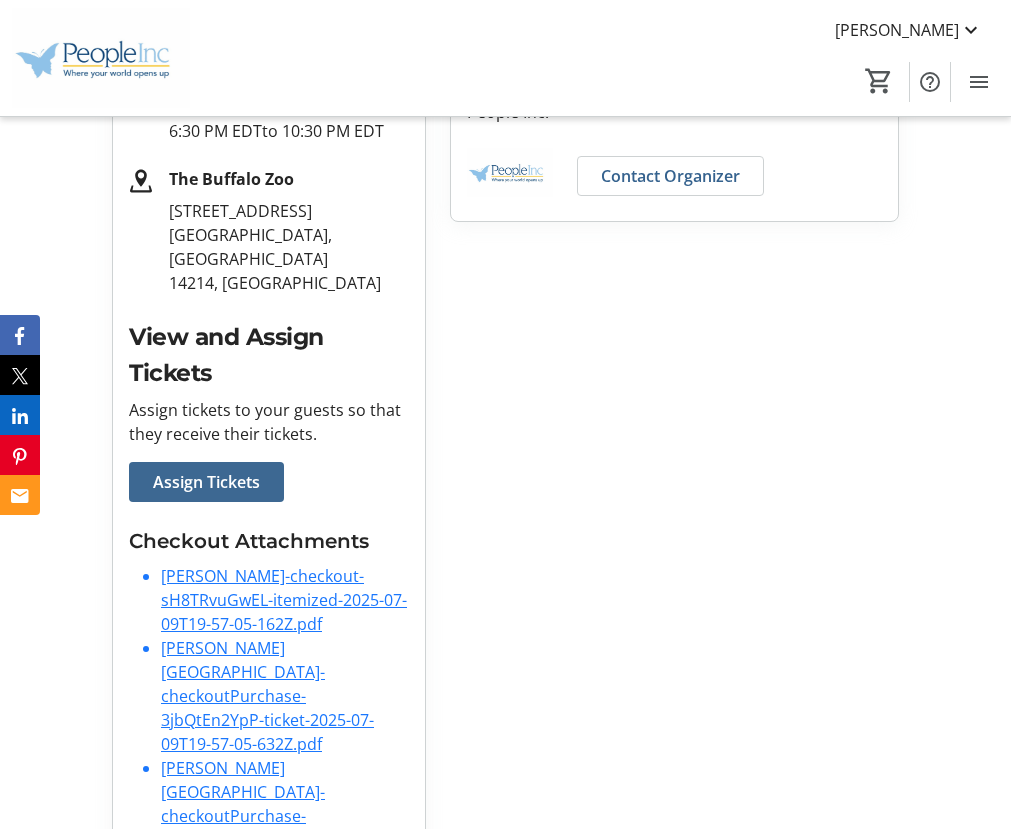 click 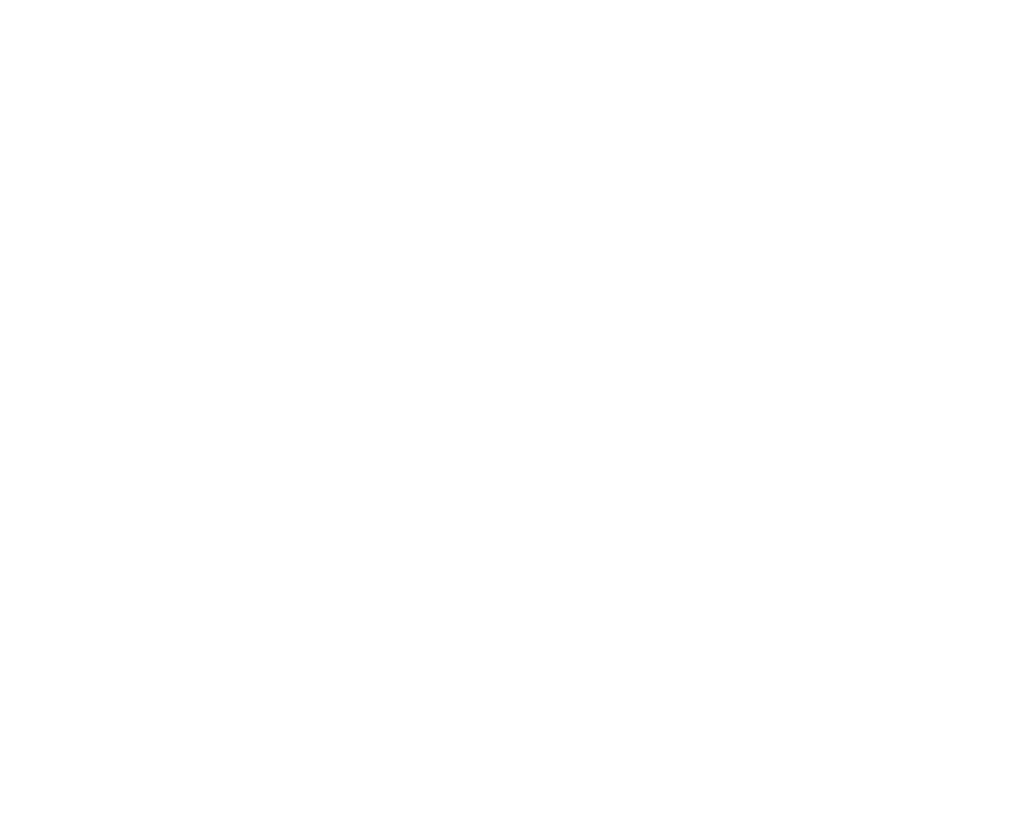 scroll, scrollTop: 0, scrollLeft: 0, axis: both 